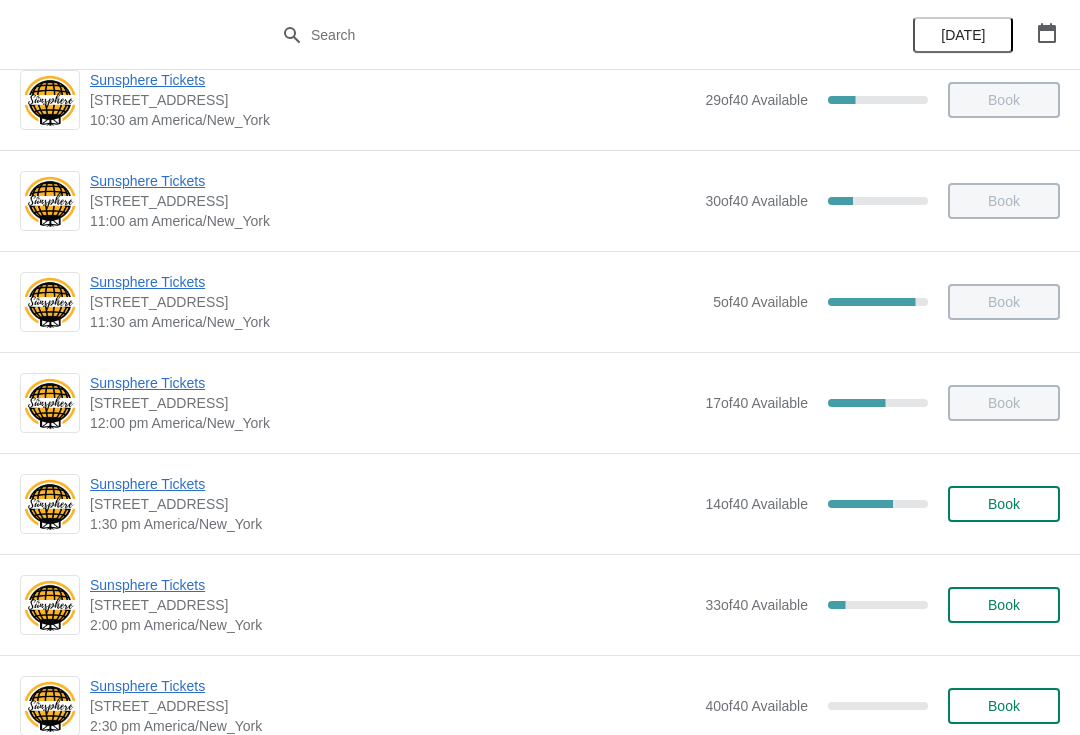 scroll, scrollTop: 463, scrollLeft: 0, axis: vertical 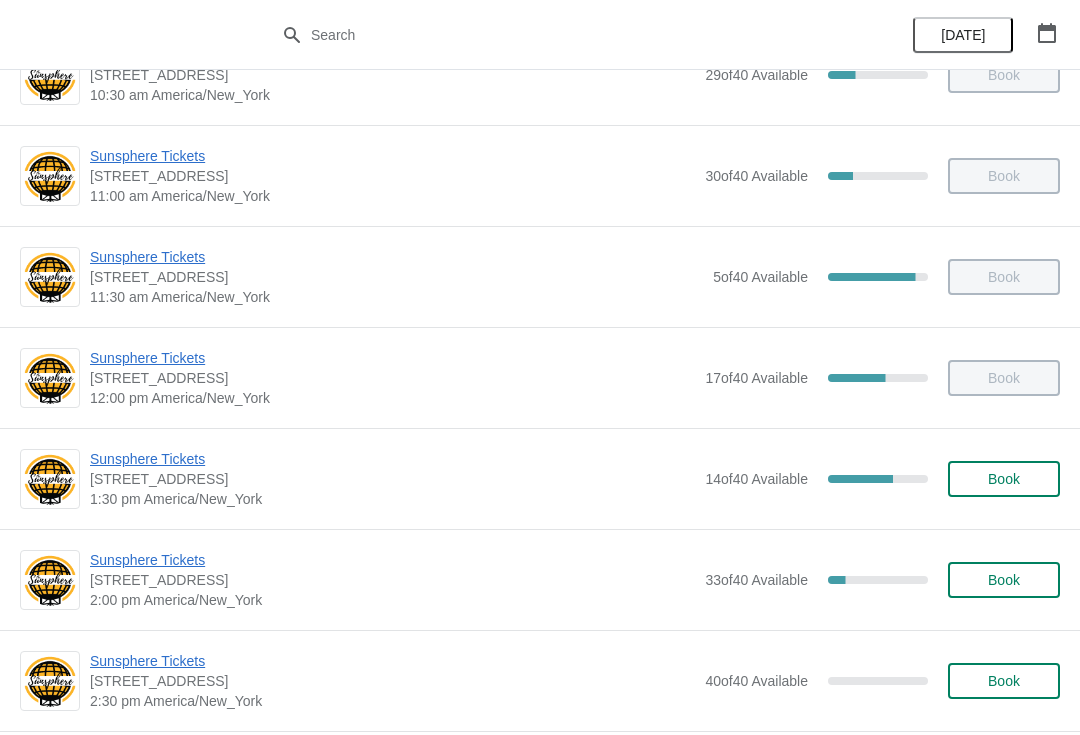 click on "Sunsphere Tickets 810 Clinch Avenue, Knoxville, TN, USA 1:30 pm America/New_York 14  of  40   Available 65 % Book" at bounding box center (540, 478) 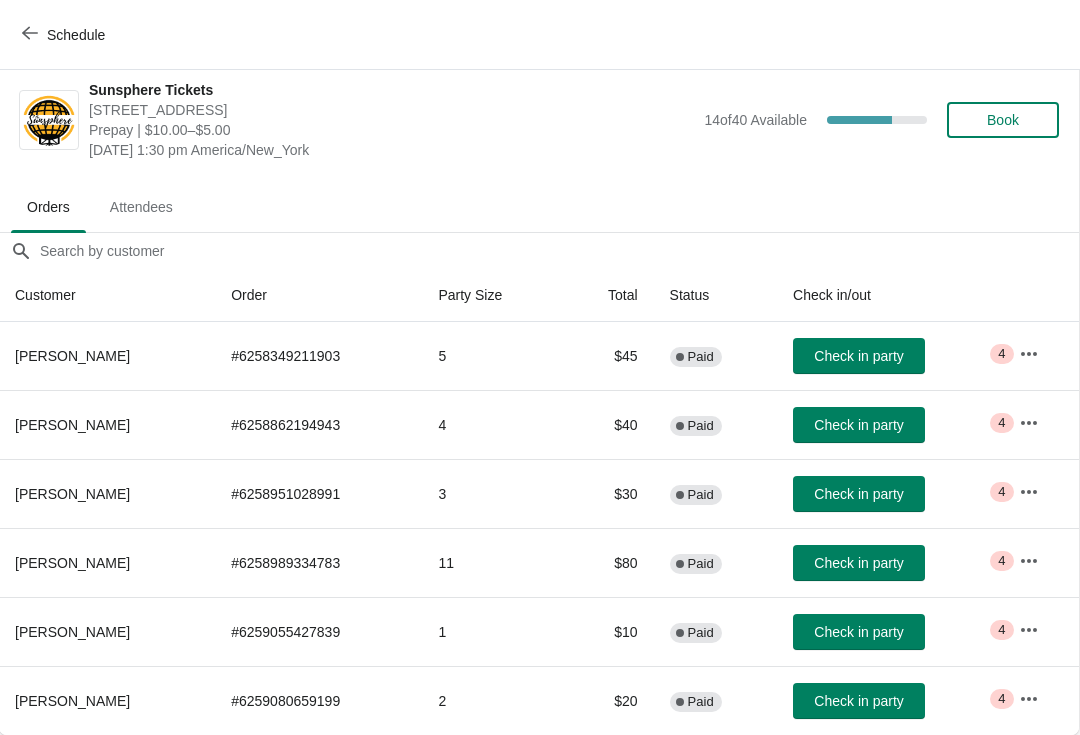 scroll, scrollTop: 10, scrollLeft: 1, axis: both 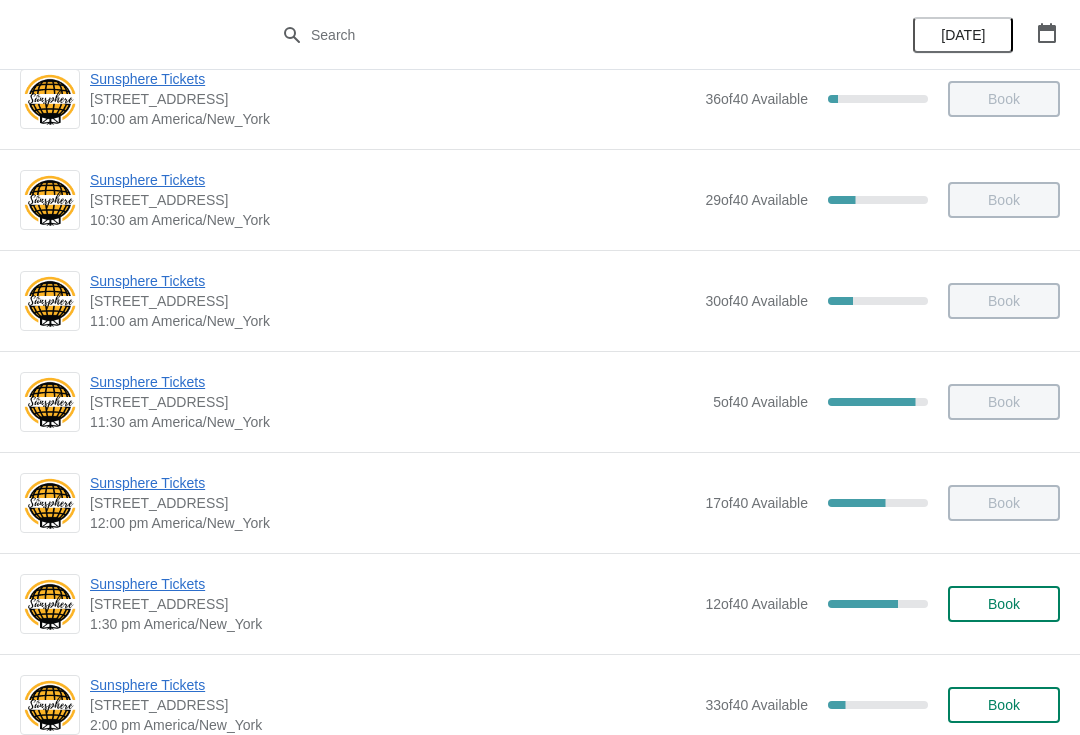 click on "Sunsphere Tickets" at bounding box center [392, 584] 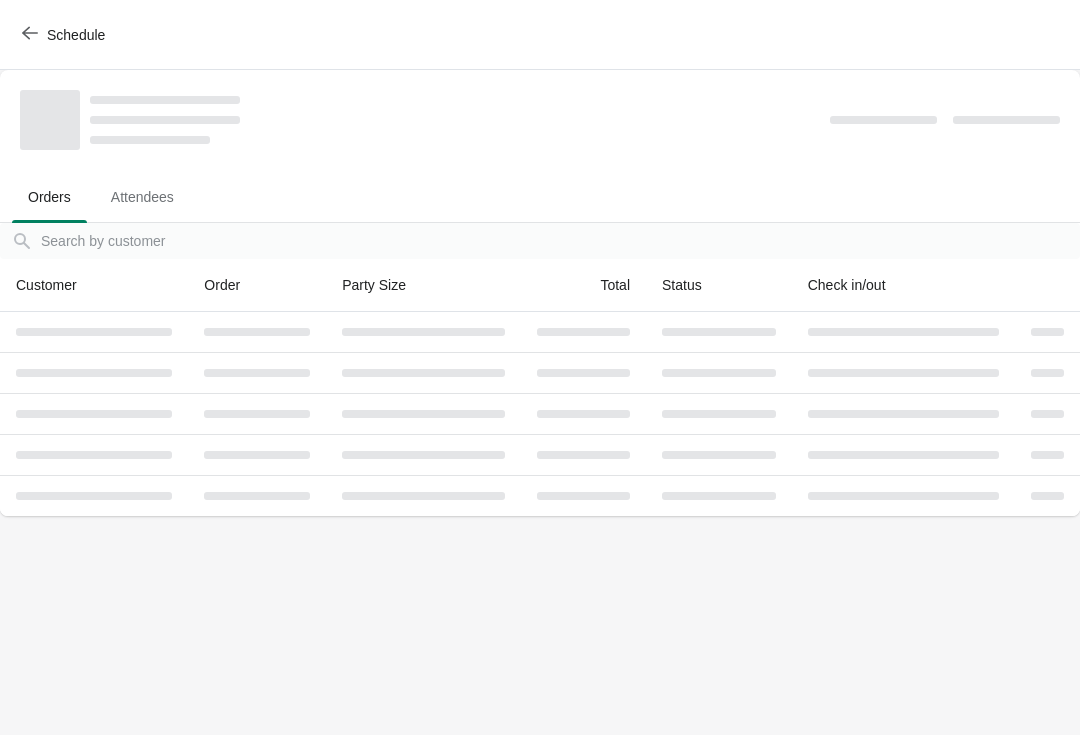 scroll, scrollTop: 0, scrollLeft: 0, axis: both 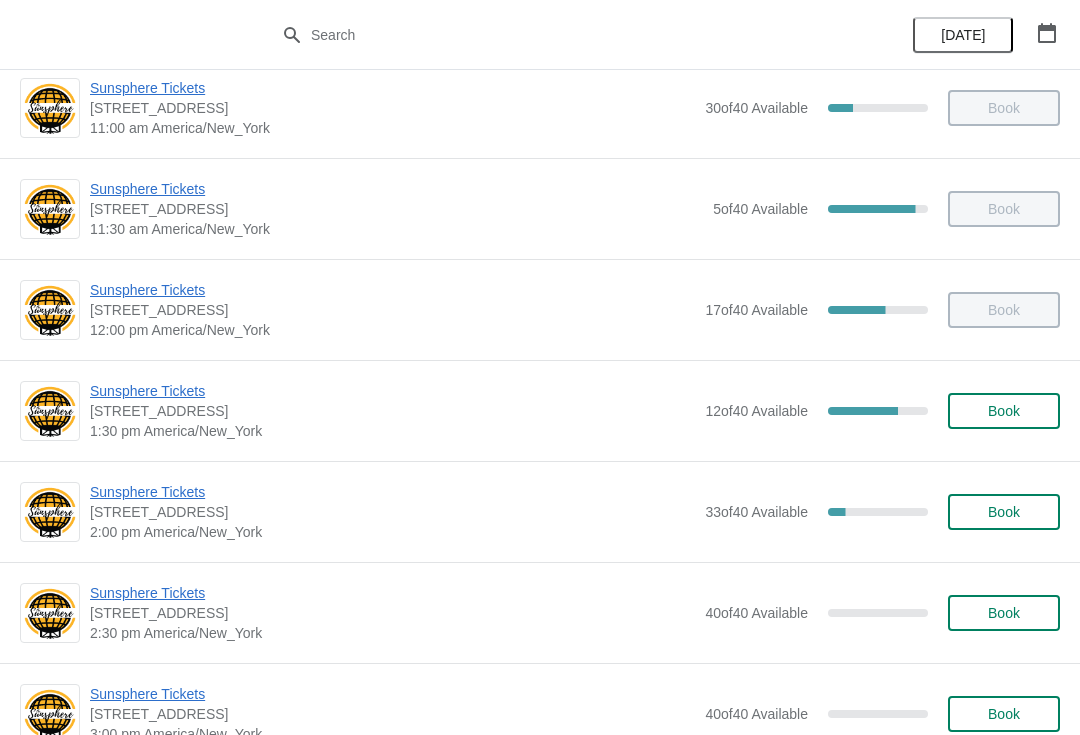 click on "Sunsphere Tickets" at bounding box center (392, 391) 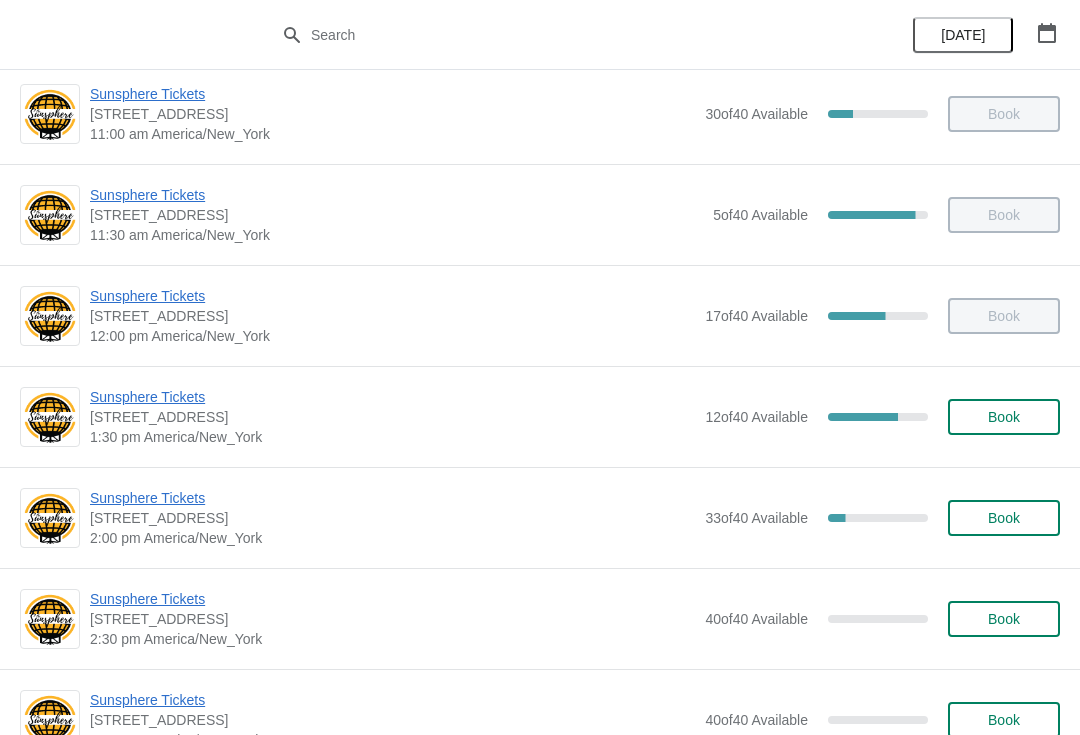 scroll, scrollTop: 552, scrollLeft: 0, axis: vertical 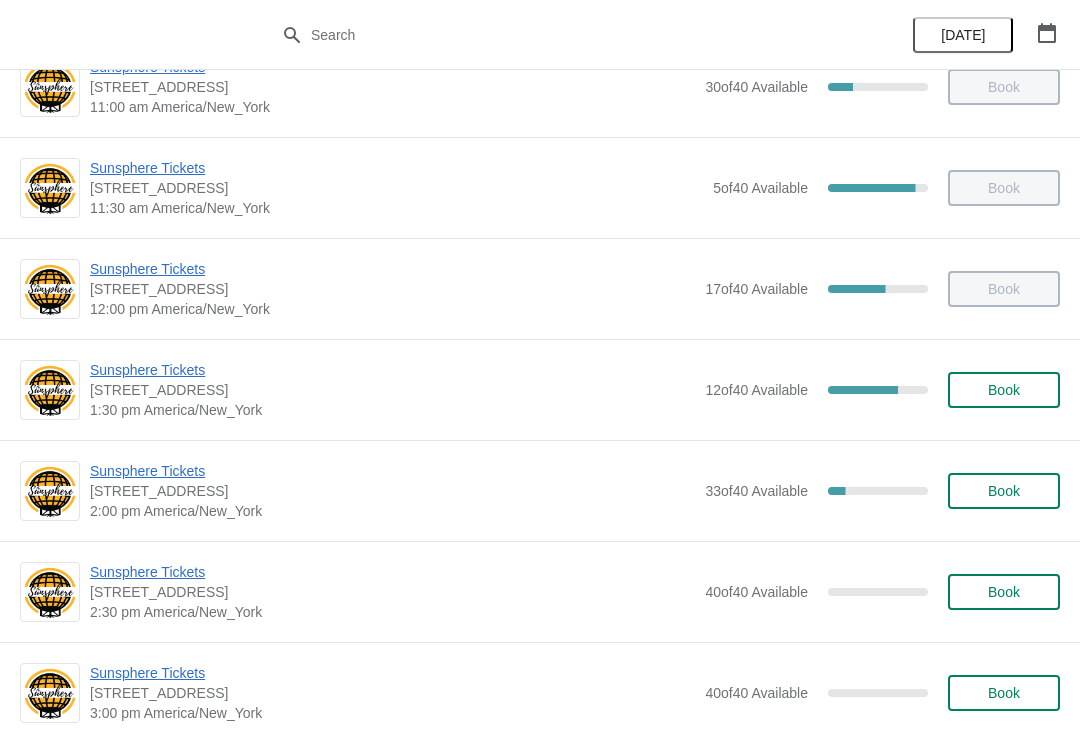 click on "Sunsphere Tickets" at bounding box center (392, 370) 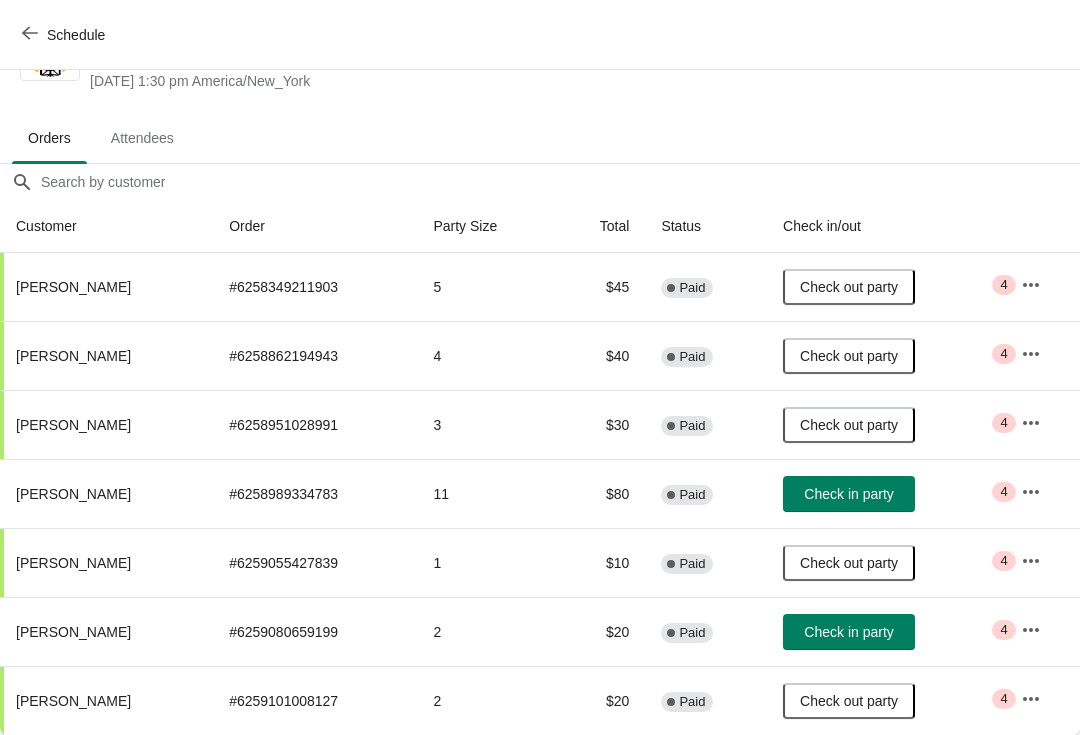 scroll, scrollTop: 79, scrollLeft: 0, axis: vertical 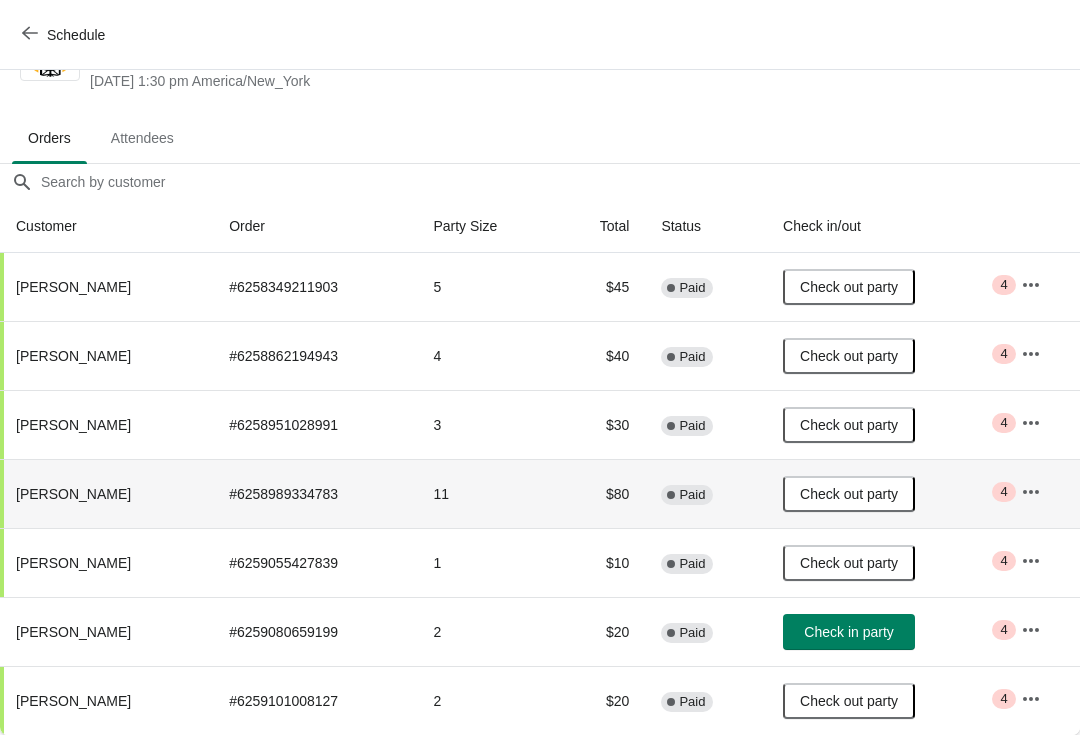 click on "Schedule" at bounding box center (65, 35) 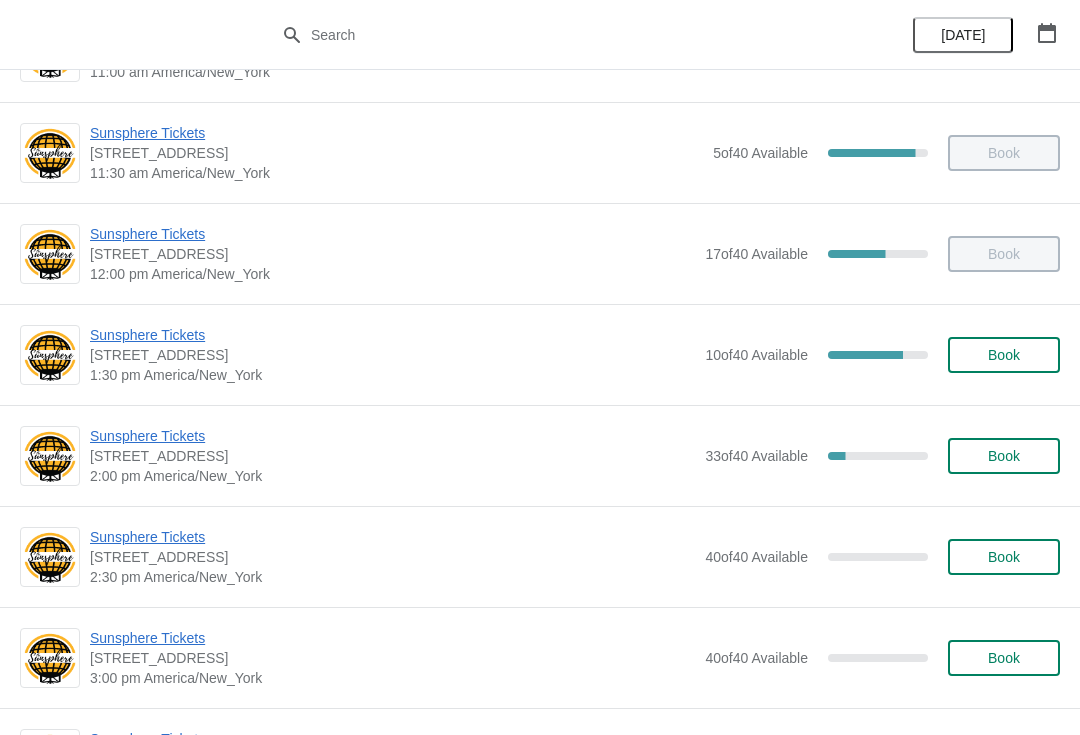 scroll, scrollTop: 592, scrollLeft: 0, axis: vertical 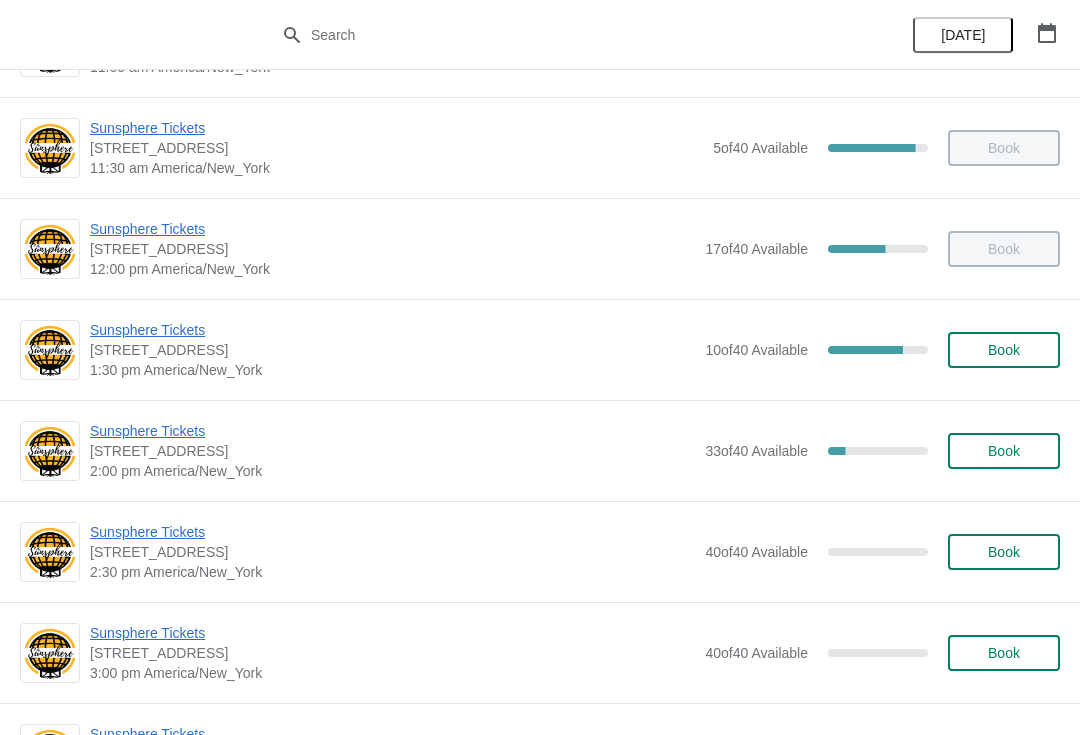 click on "Sunsphere Tickets" at bounding box center (392, 330) 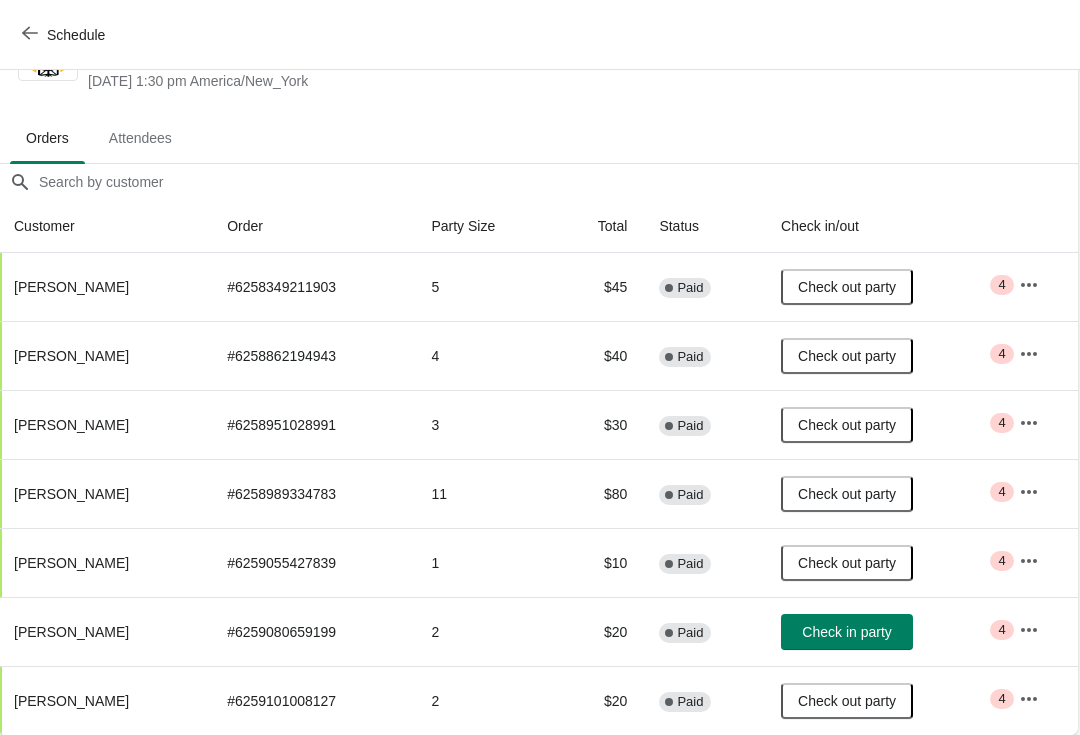 scroll, scrollTop: 79, scrollLeft: 1, axis: both 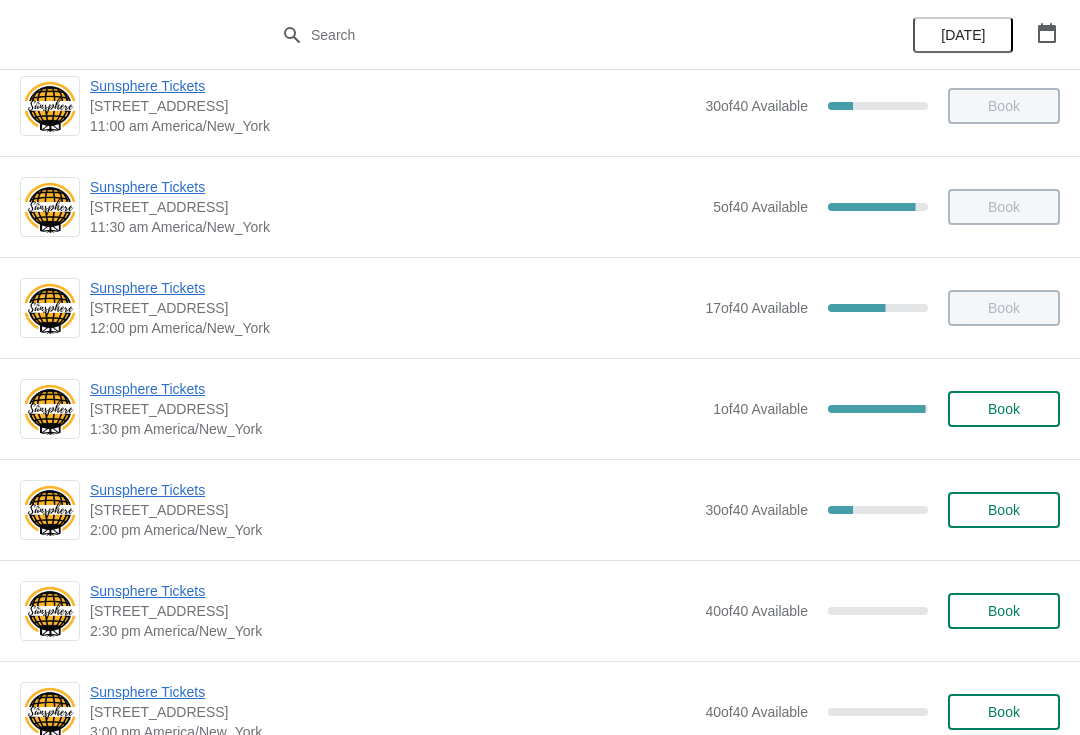 click on "Sunsphere Tickets" at bounding box center (392, 490) 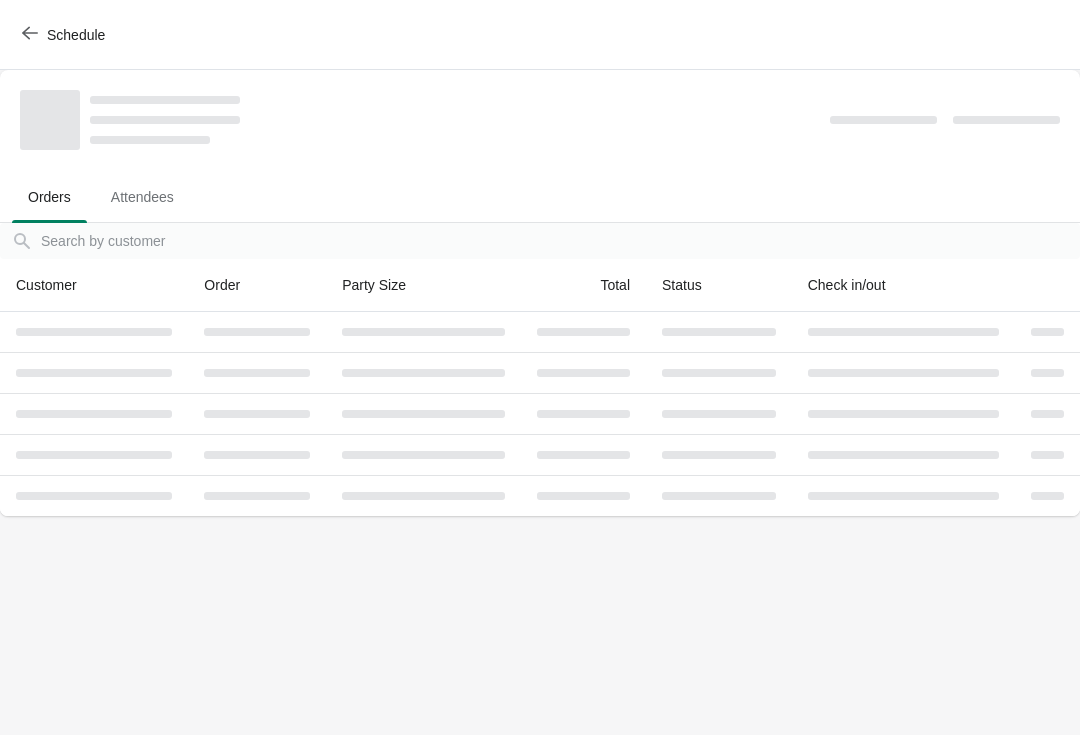 scroll, scrollTop: 0, scrollLeft: 0, axis: both 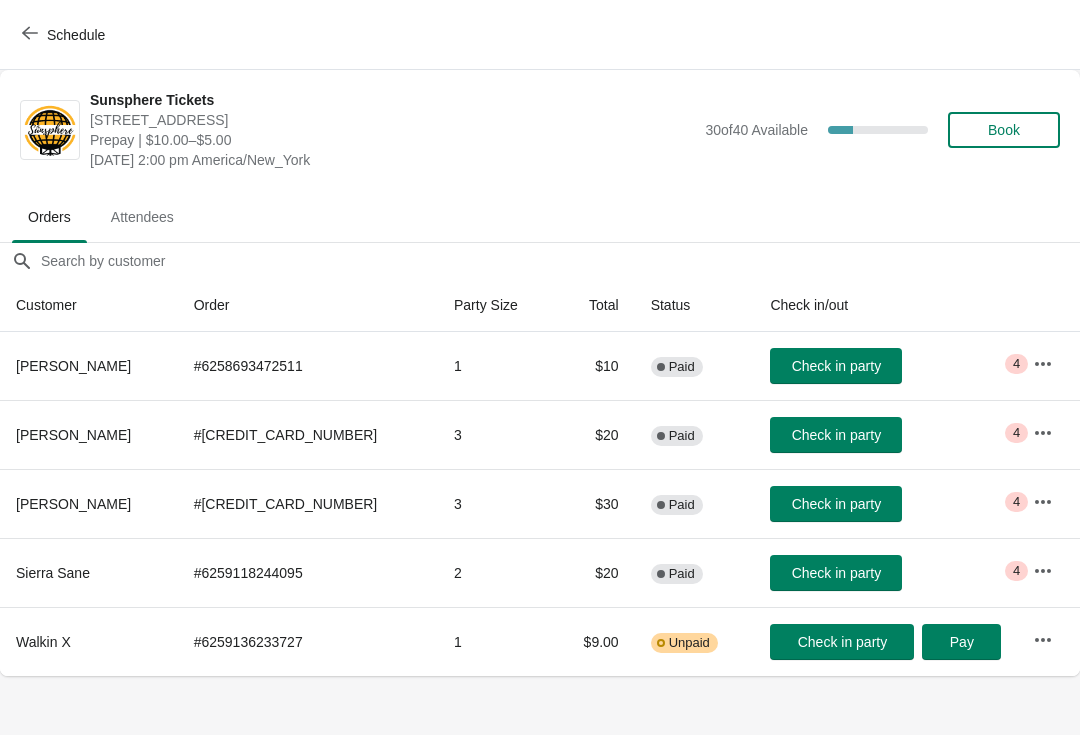 click on "Check in party" at bounding box center [885, 366] 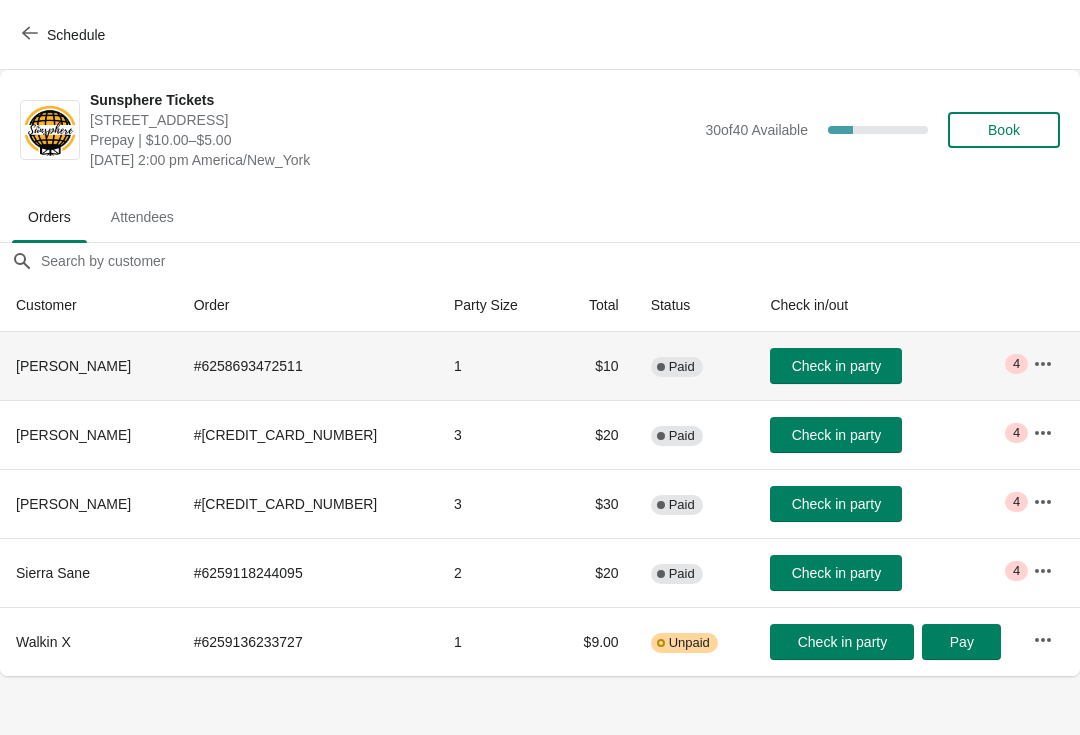 click on "Check in party" at bounding box center [836, 366] 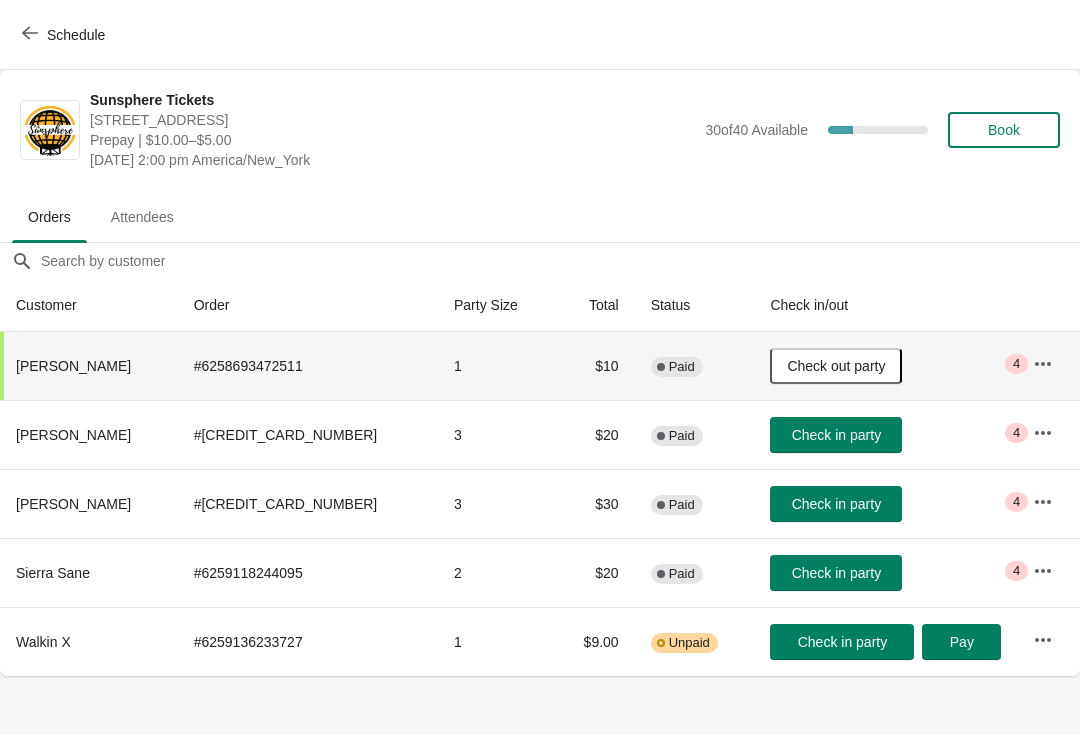click at bounding box center [30, 34] 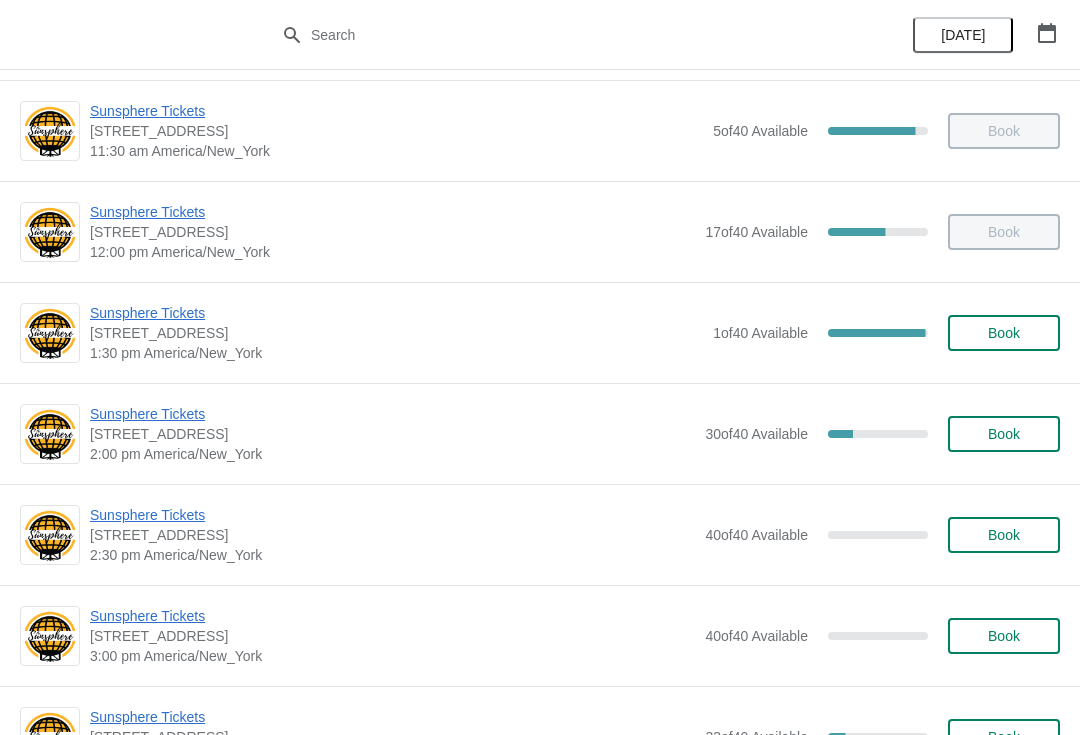 scroll, scrollTop: 610, scrollLeft: 0, axis: vertical 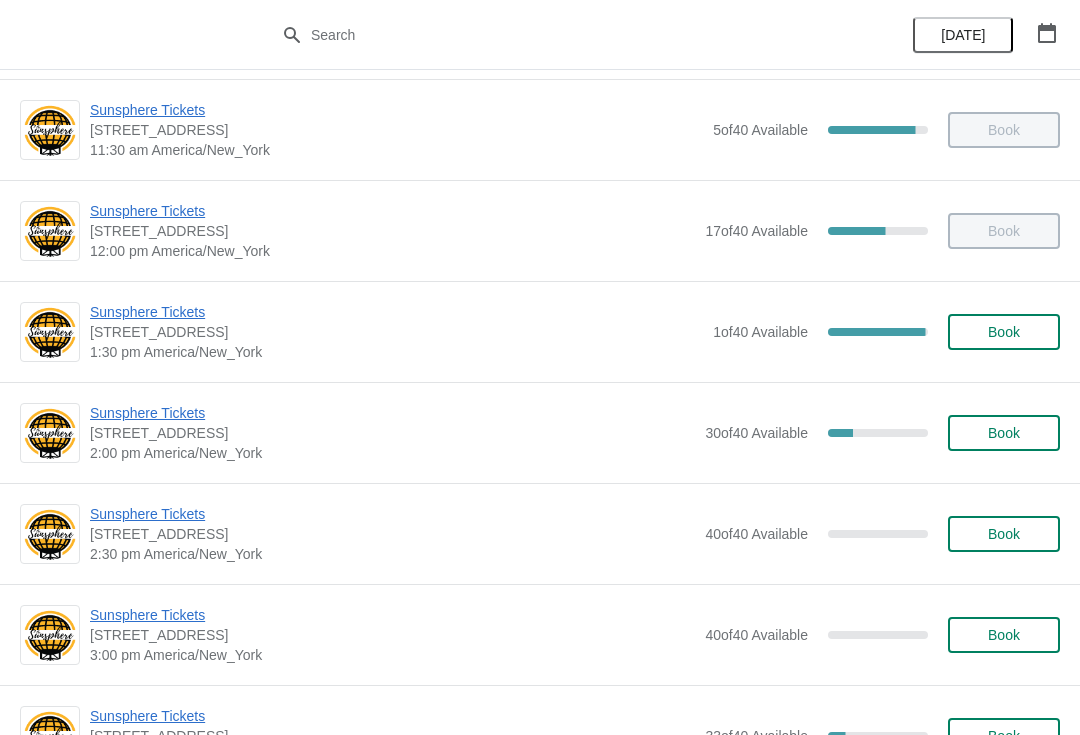 click on "Sunsphere Tickets" at bounding box center [396, 312] 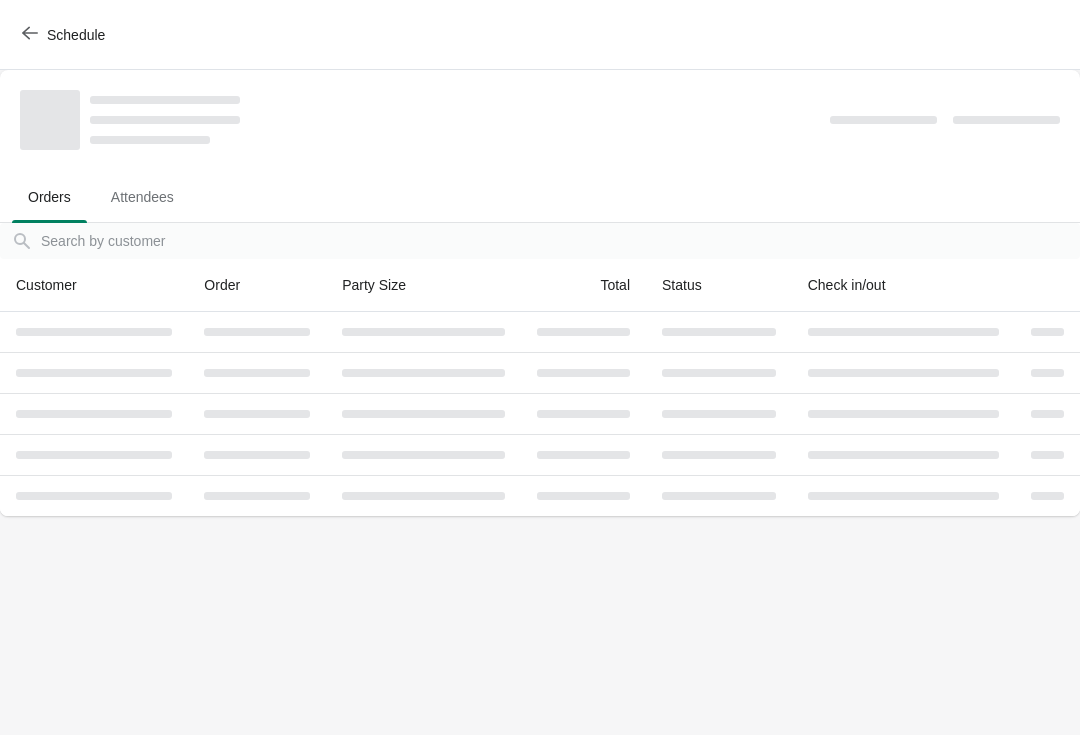 click on "Schedule" at bounding box center (540, 35) 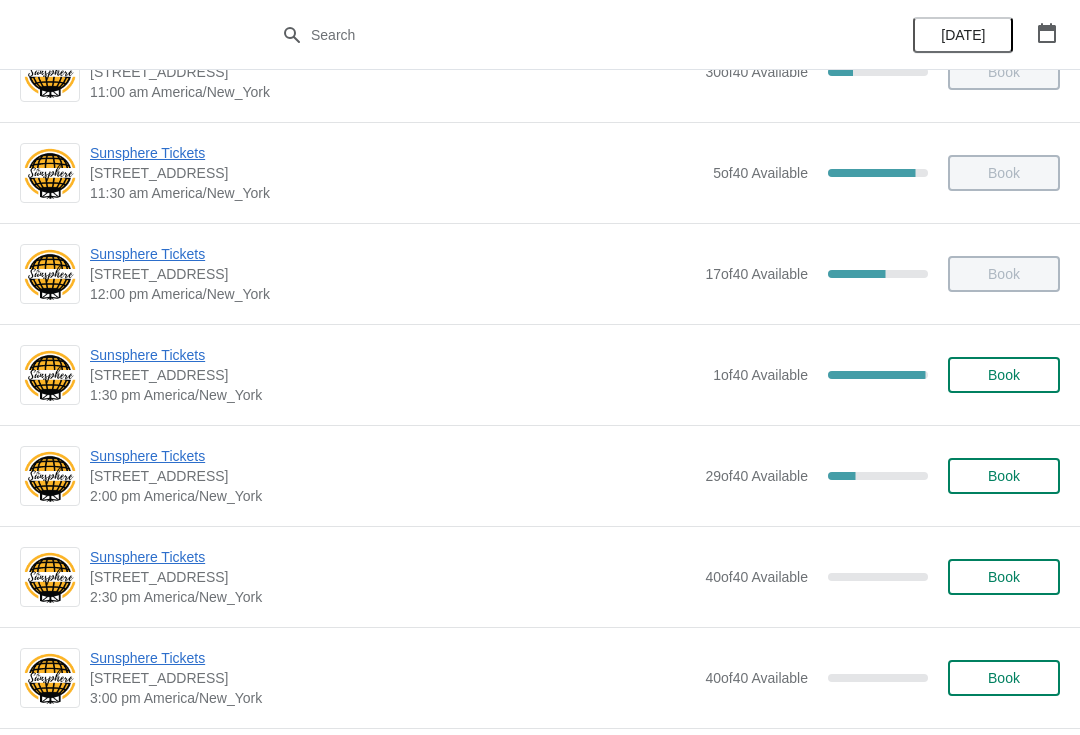 scroll, scrollTop: 566, scrollLeft: 0, axis: vertical 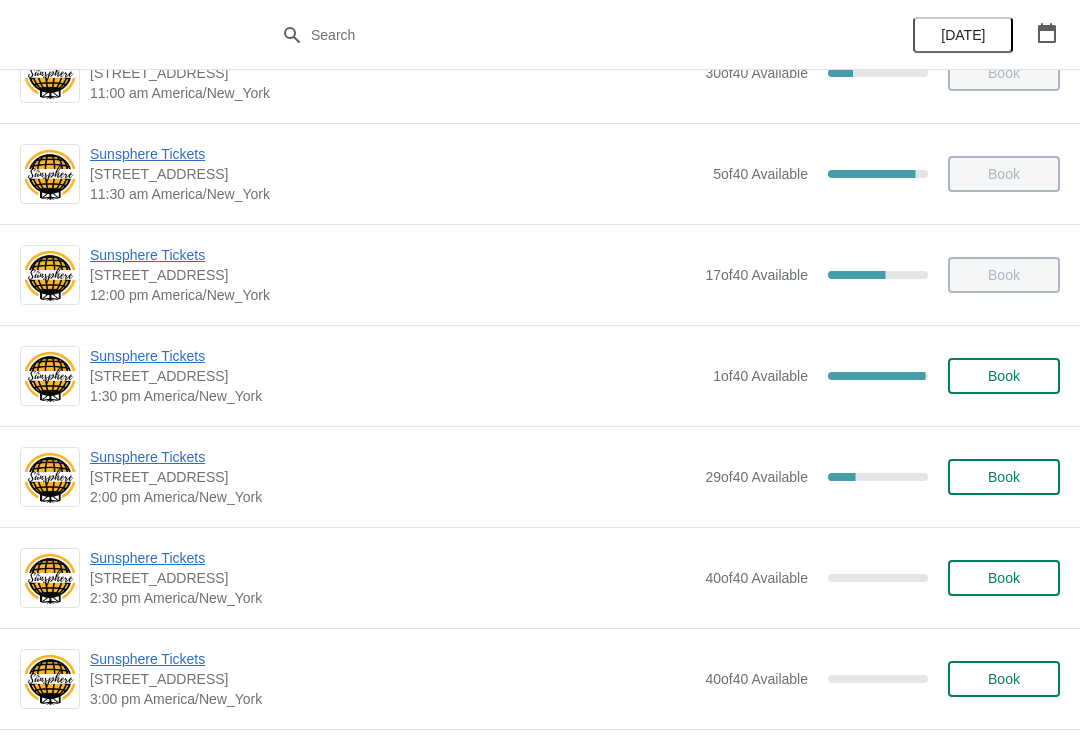 click on "Sunsphere Tickets" at bounding box center [392, 457] 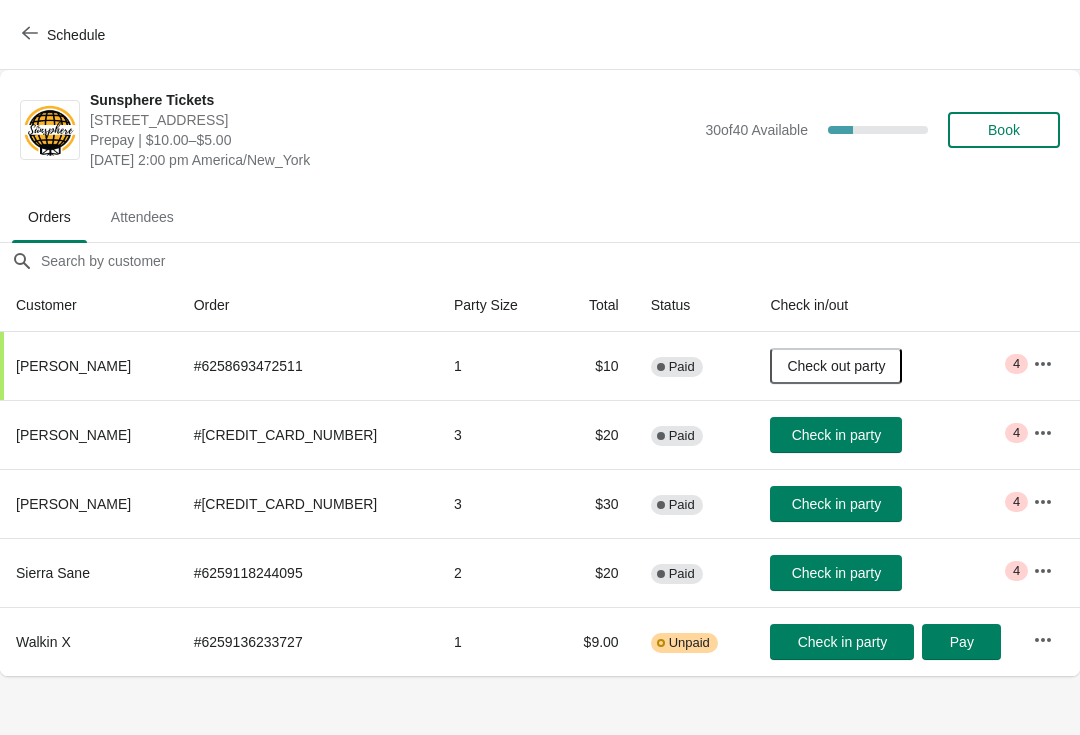 click on "Check in party" at bounding box center (836, 504) 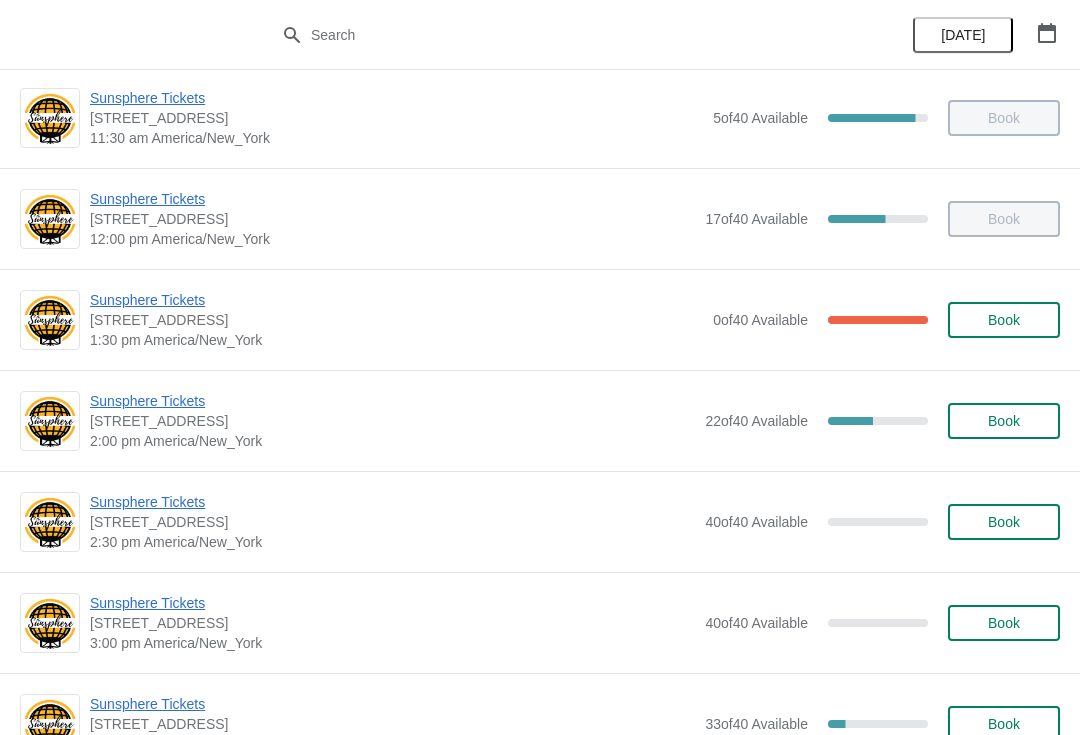 scroll, scrollTop: 623, scrollLeft: 0, axis: vertical 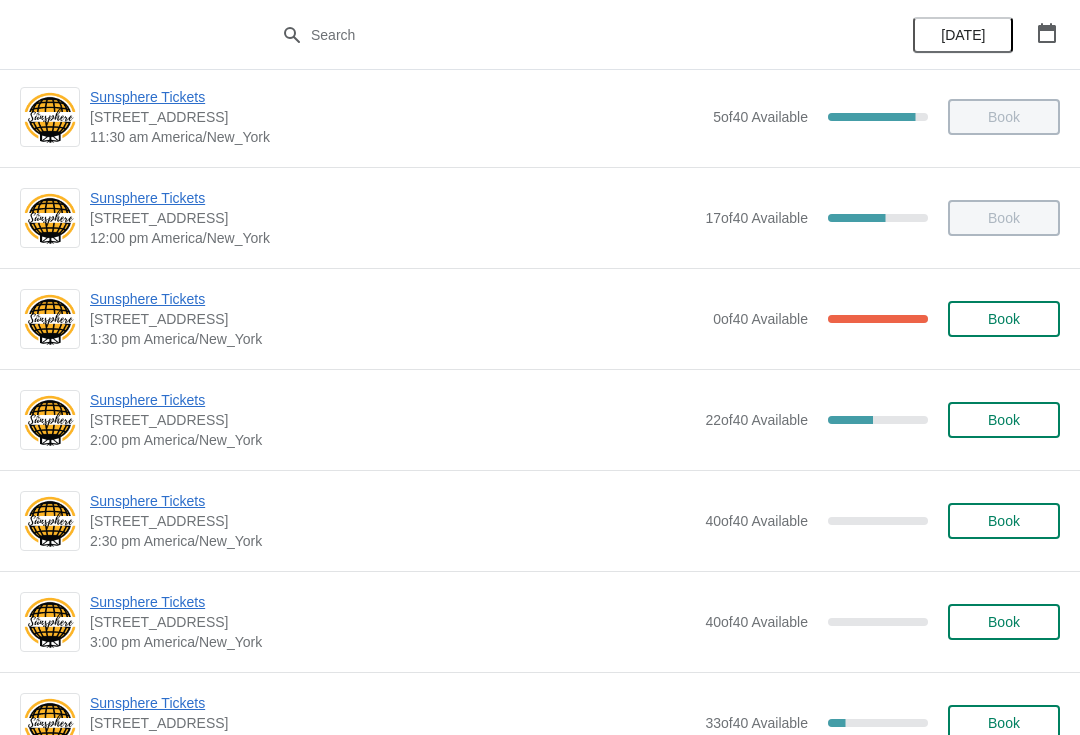 click on "Sunsphere Tickets" at bounding box center [392, 400] 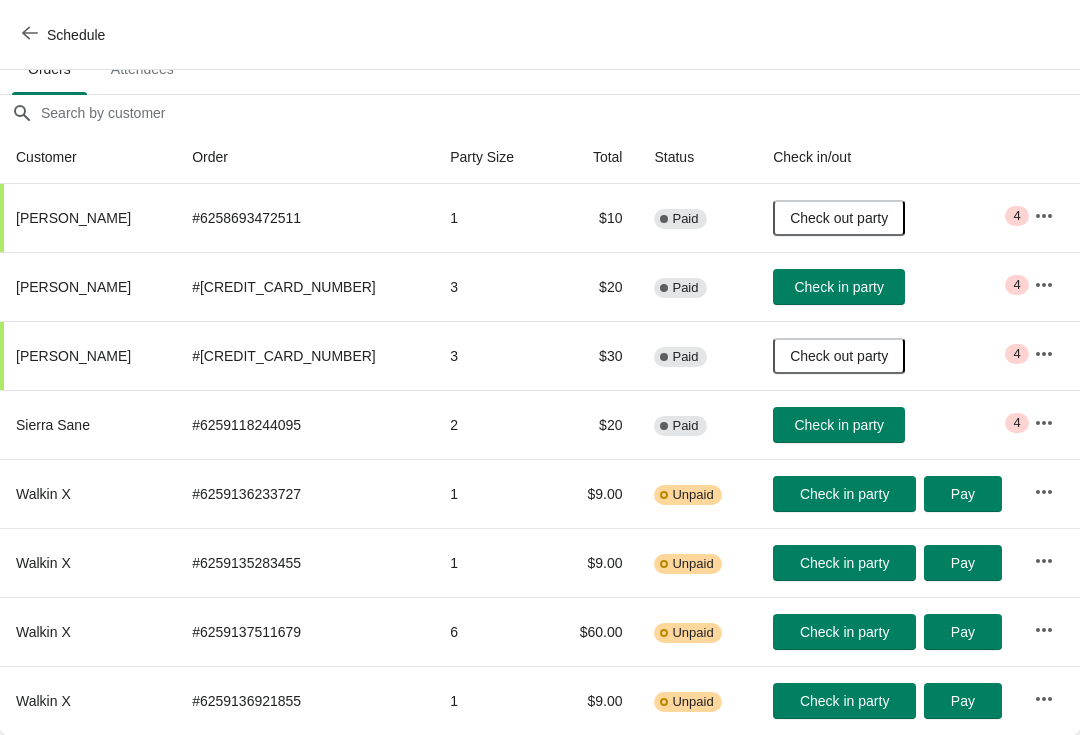 scroll, scrollTop: 148, scrollLeft: 0, axis: vertical 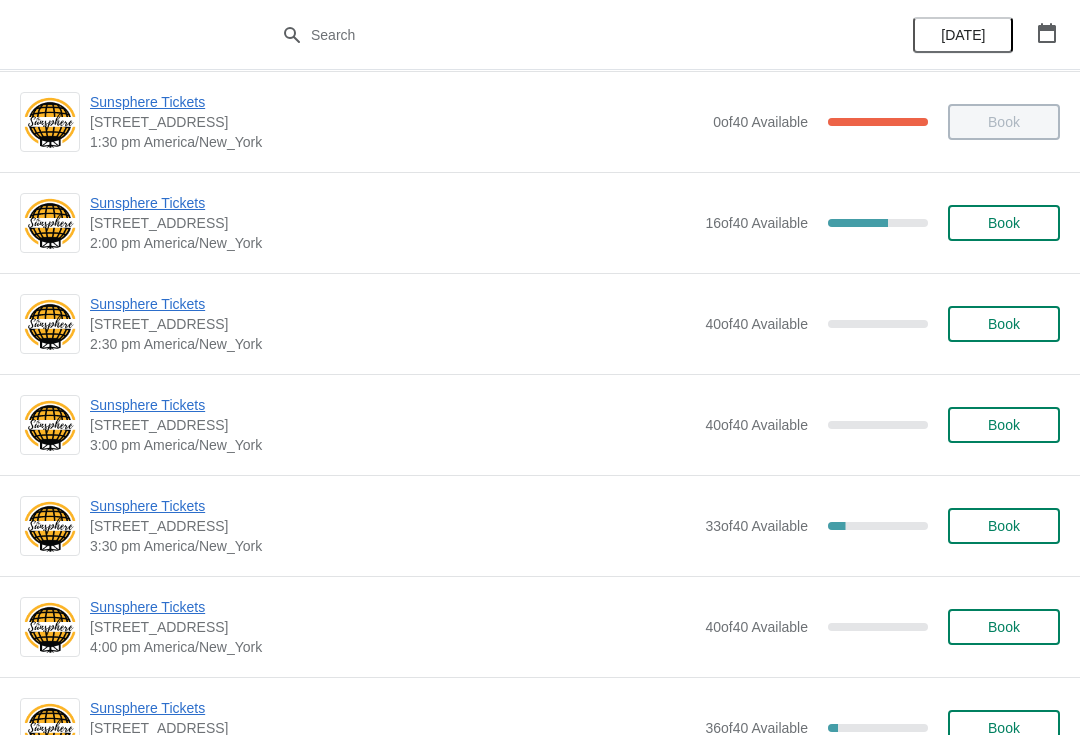 click on "Book" at bounding box center [1004, 223] 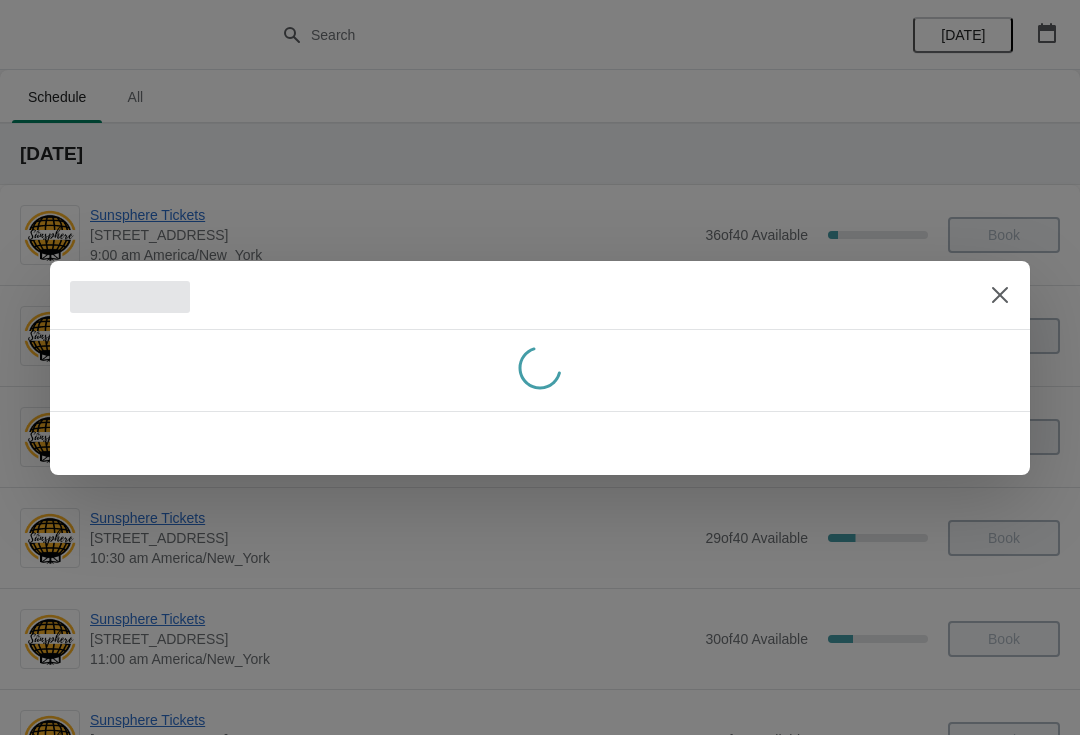 scroll, scrollTop: 820, scrollLeft: 0, axis: vertical 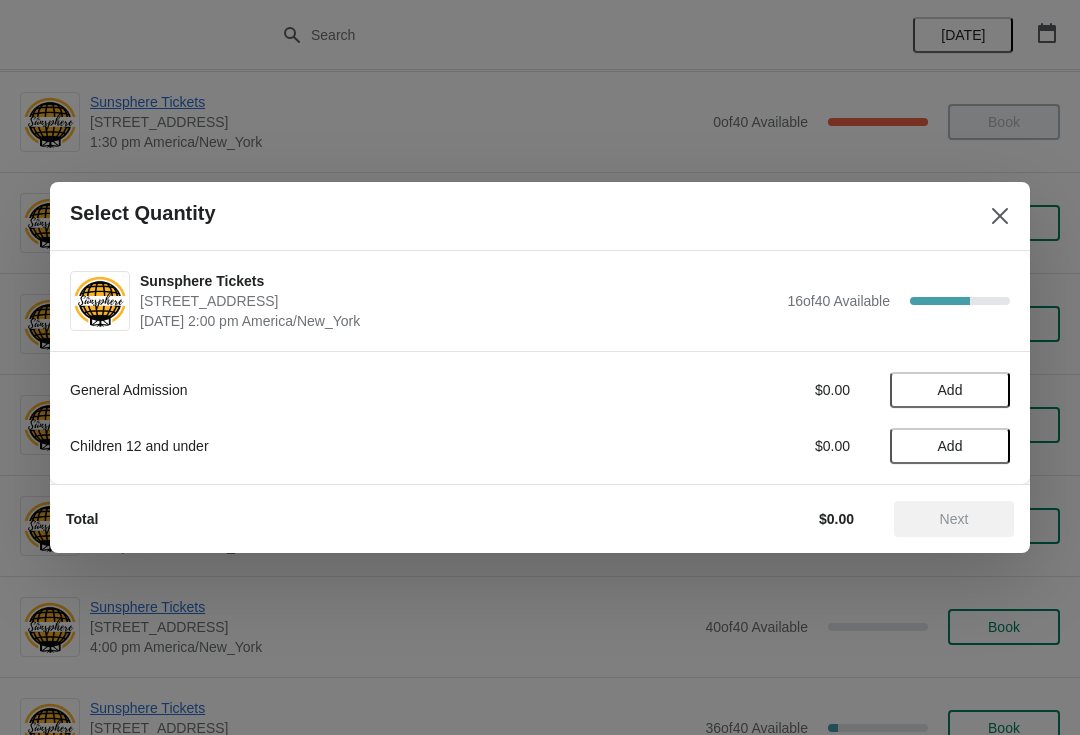 click on "Add" at bounding box center [950, 390] 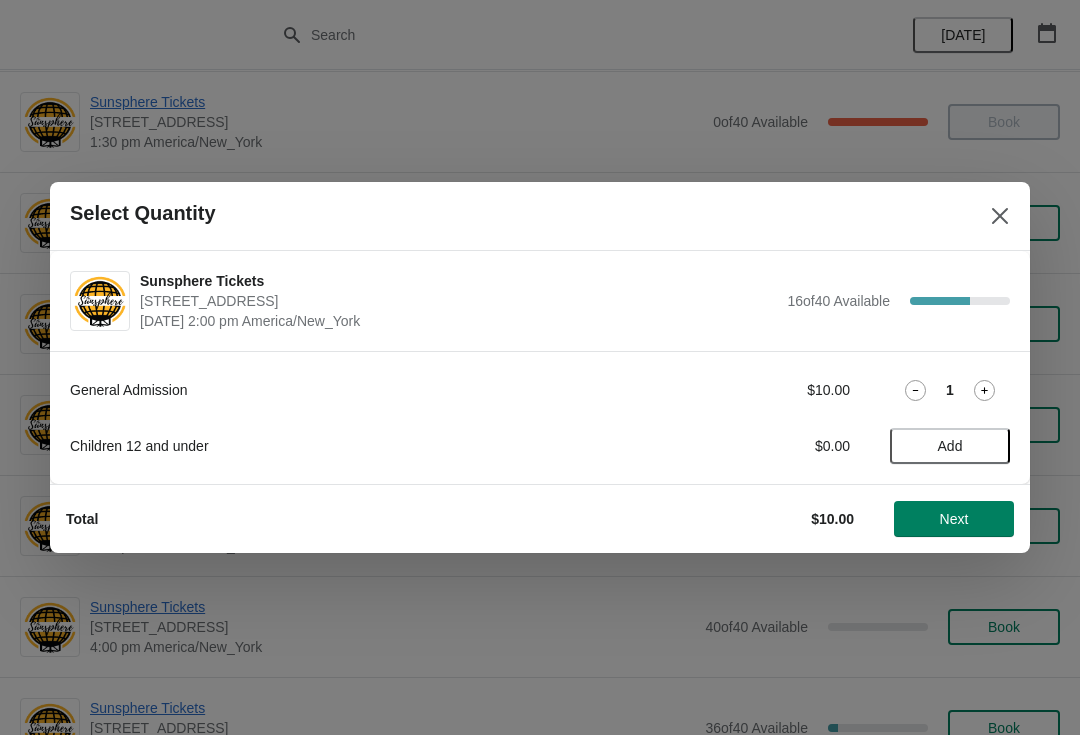 click 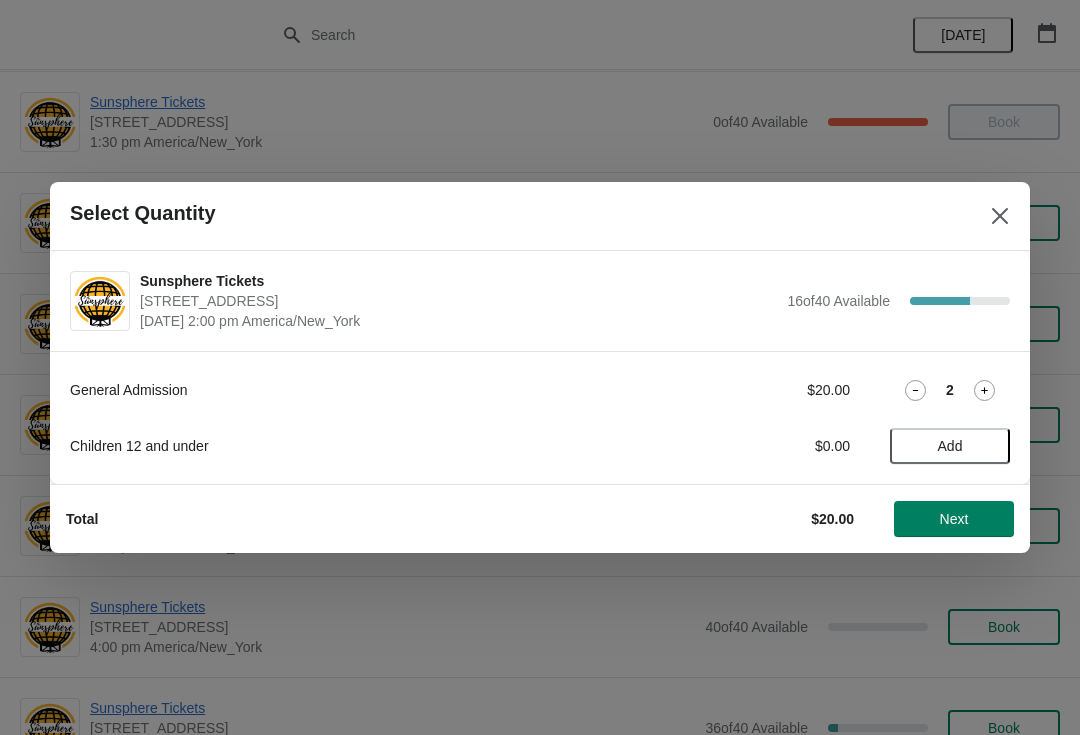 click 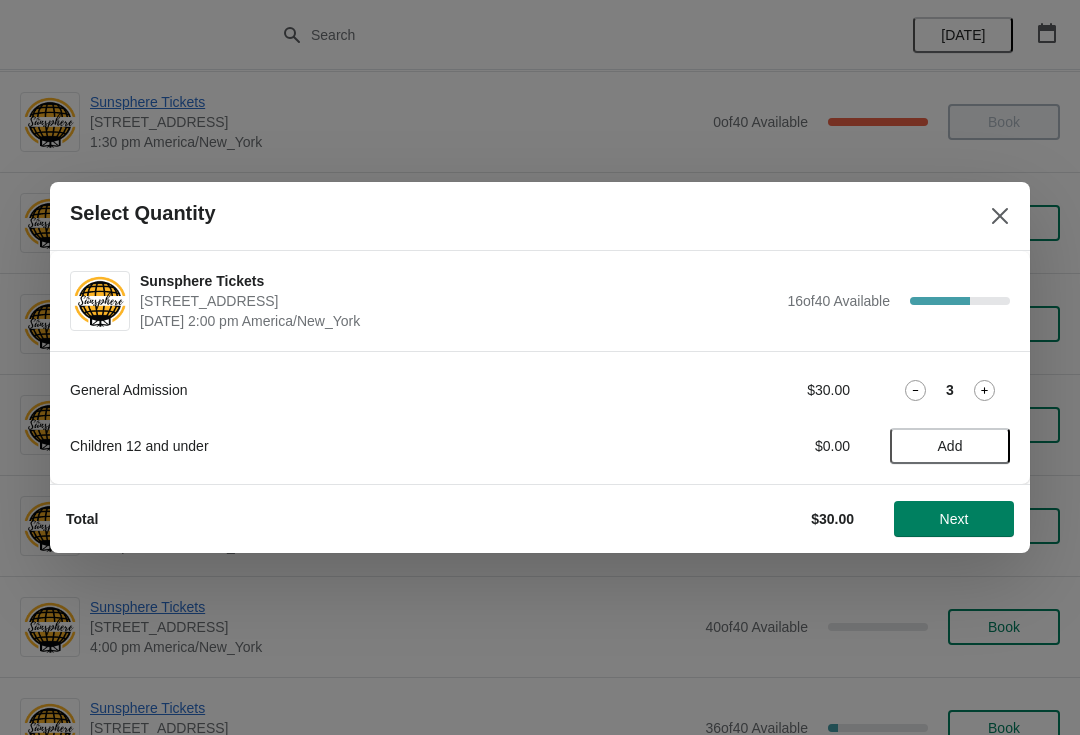 click on "Add" at bounding box center (950, 446) 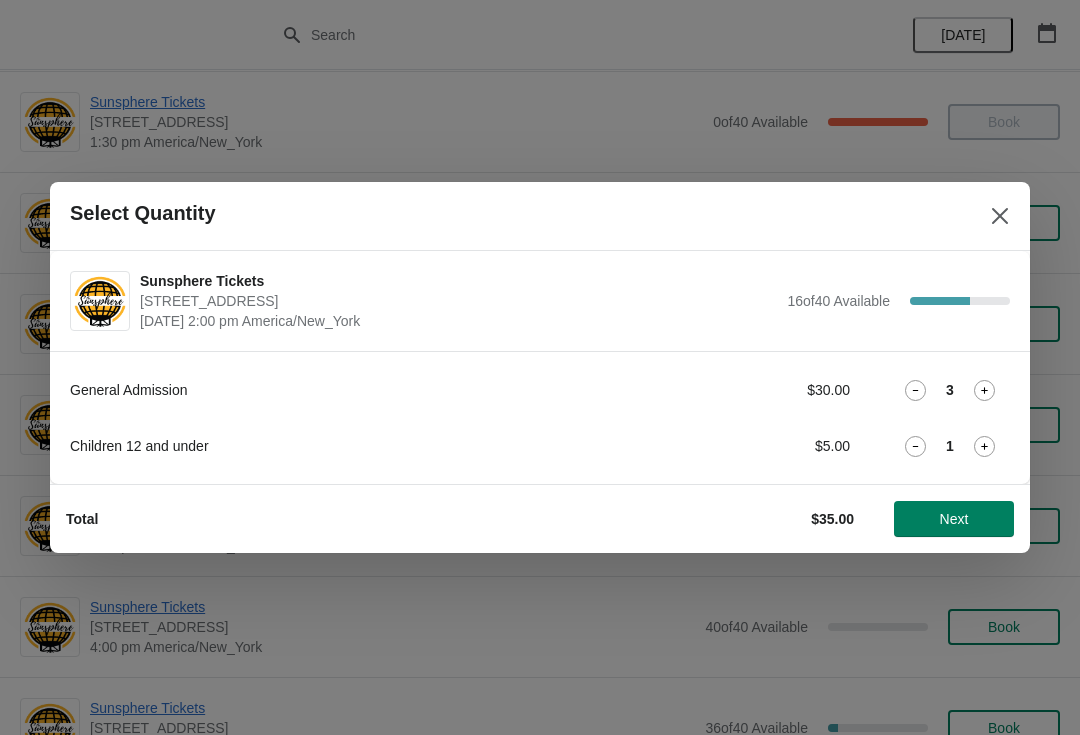click on "Next" at bounding box center (954, 519) 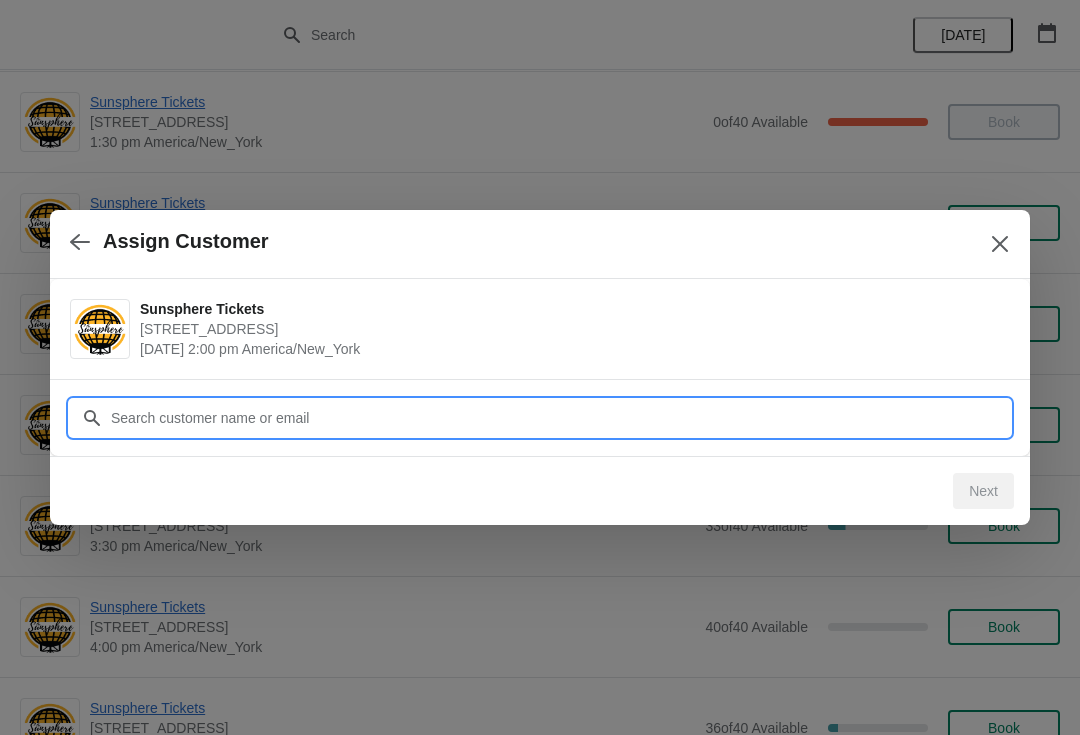 click on "Customer" at bounding box center [560, 418] 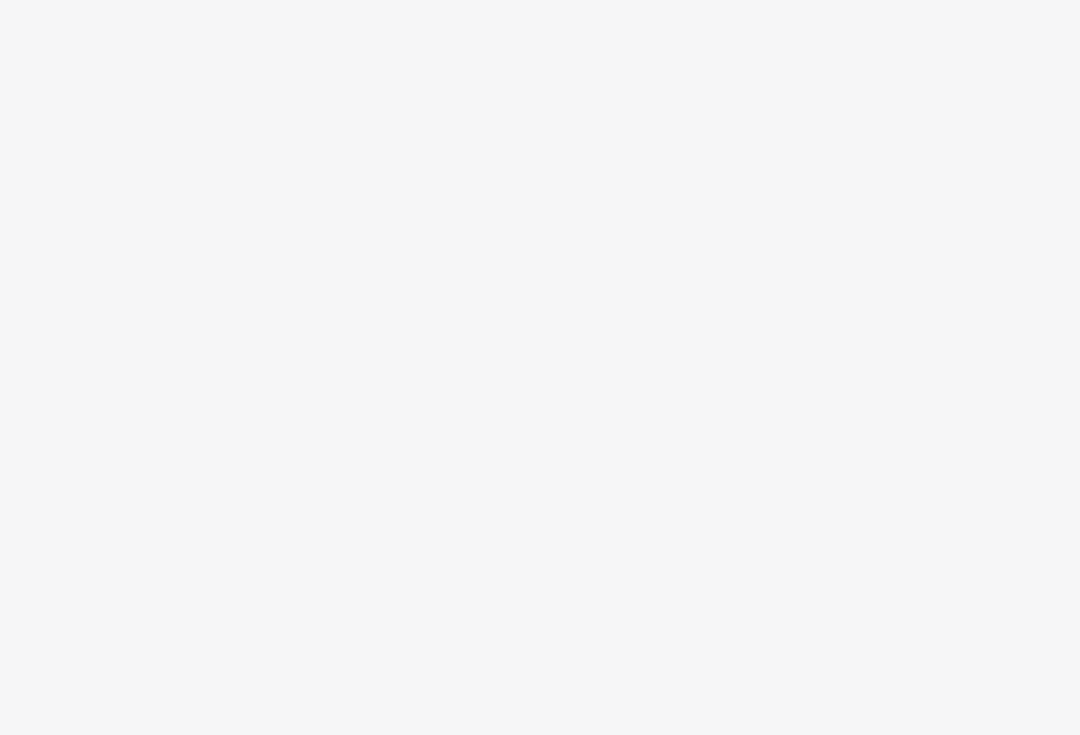 scroll, scrollTop: 0, scrollLeft: 0, axis: both 